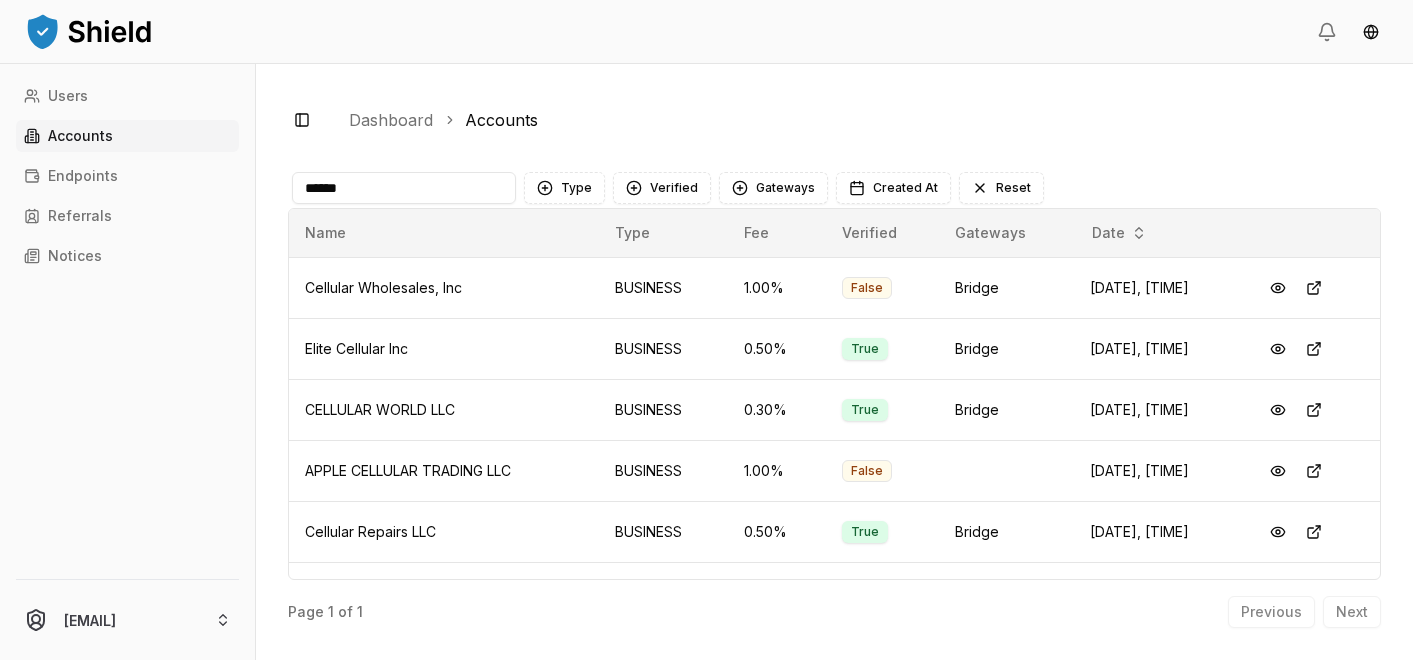 scroll, scrollTop: 0, scrollLeft: 0, axis: both 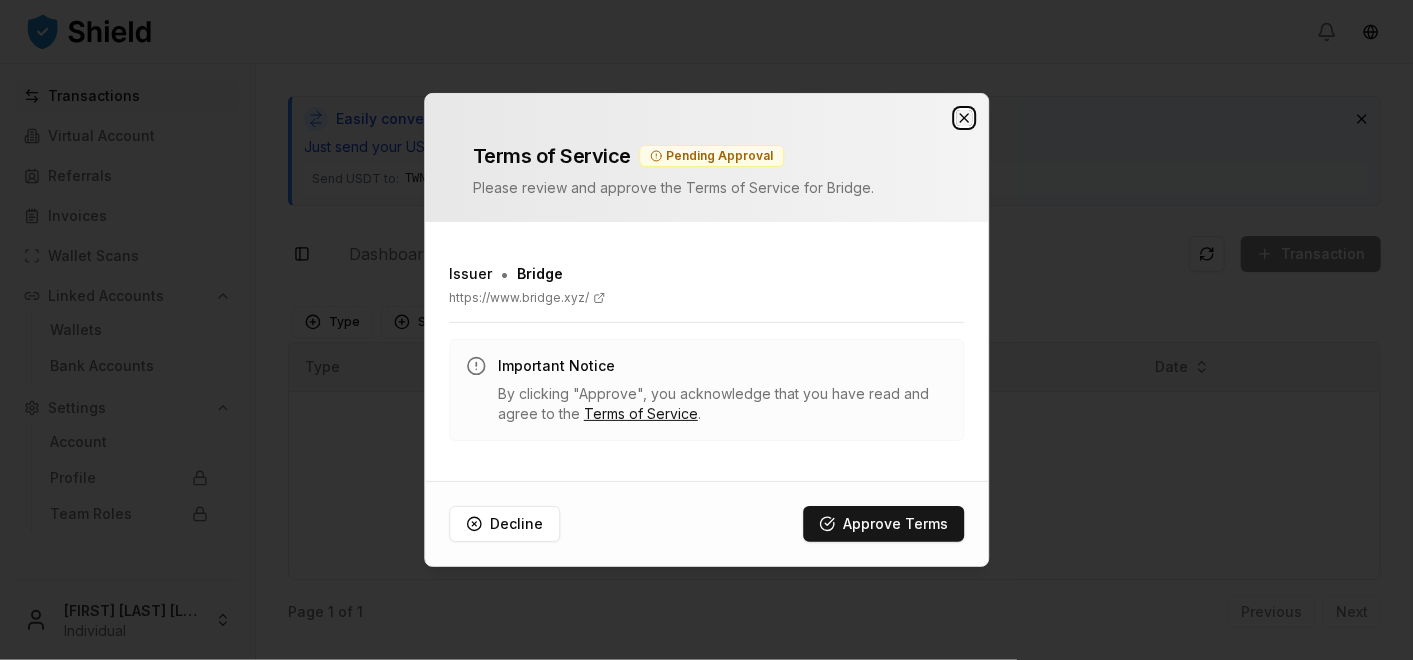click 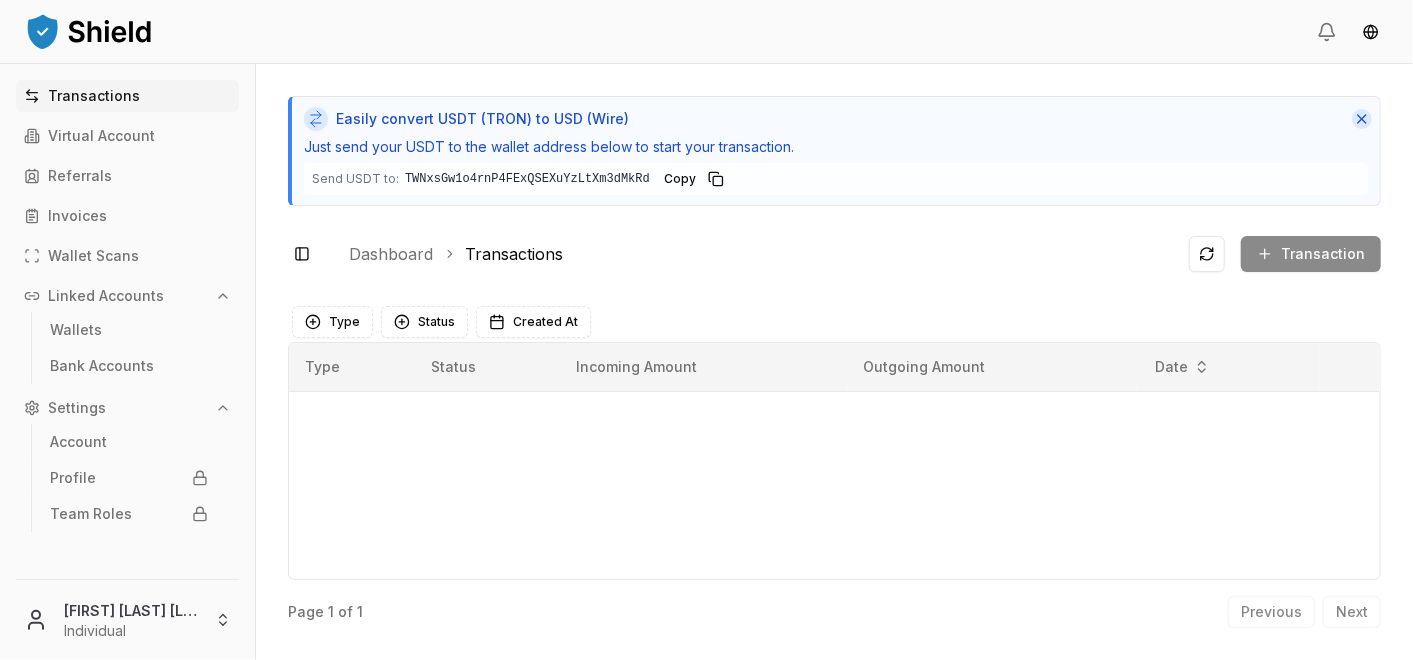 click at bounding box center [1362, 119] 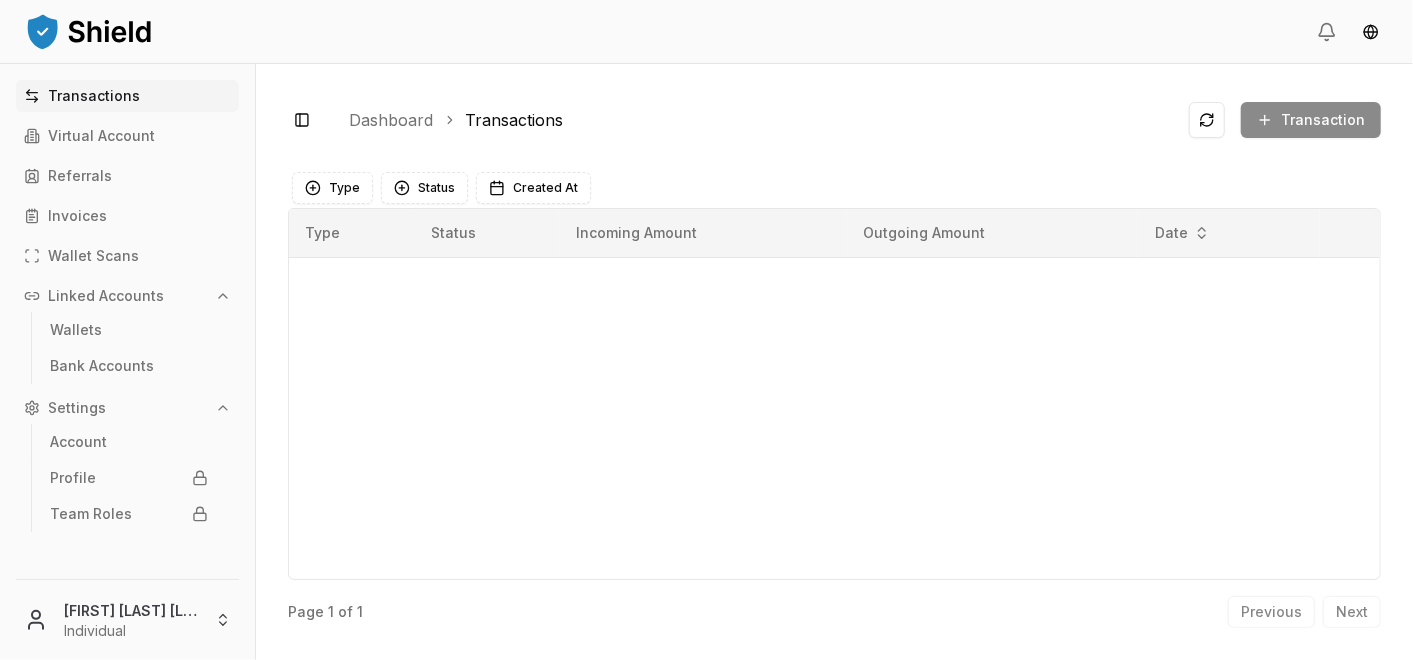 click on "Type Status Incoming Amount Outgoing Amount Date" at bounding box center (834, 394) 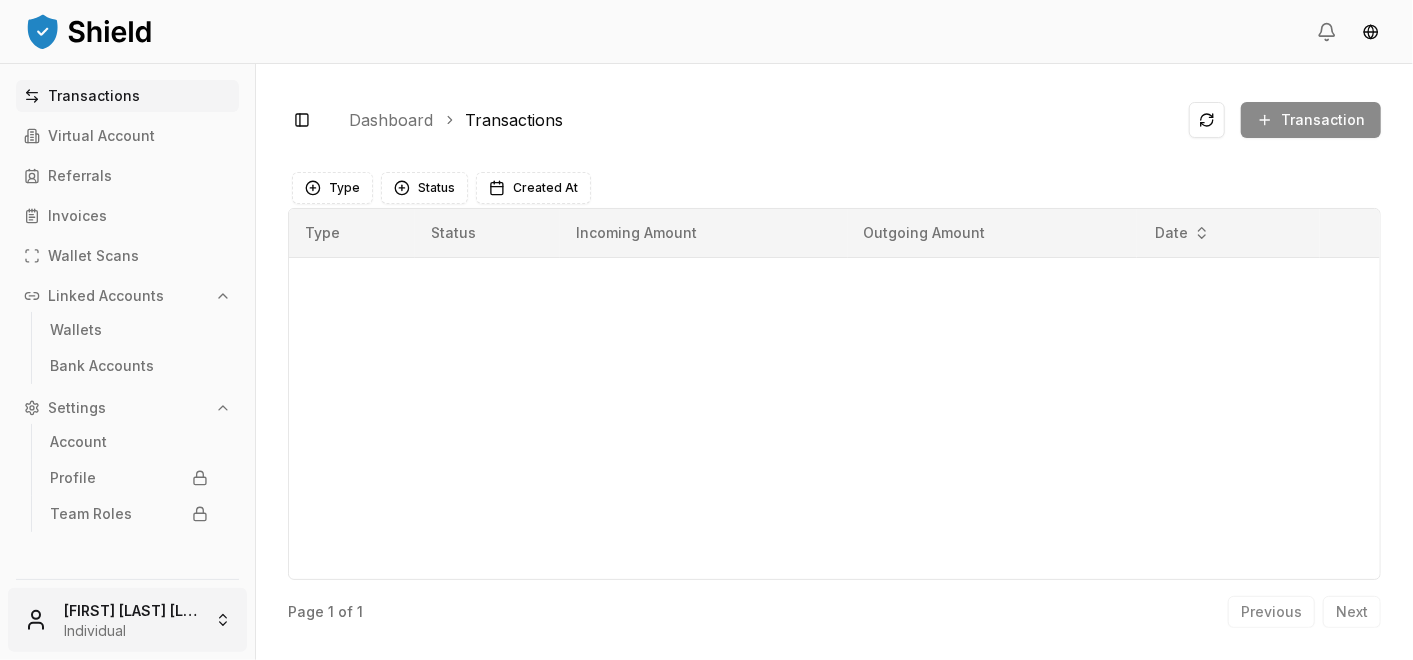 click on "Transactions Virtual Account Referrals Invoices Wallet Scans Linked Accounts Wallets Bank Accounts Settings Account Profile Team Roles Carlos Fermín Morello Individual Toggle Sidebar Dashboard Transactions   Transaction Something went wrong. Please try again later. Type Status Created At Type Status Incoming Amount Outgoing Amount Date Page 1 of 1   Previous Next" at bounding box center (706, 330) 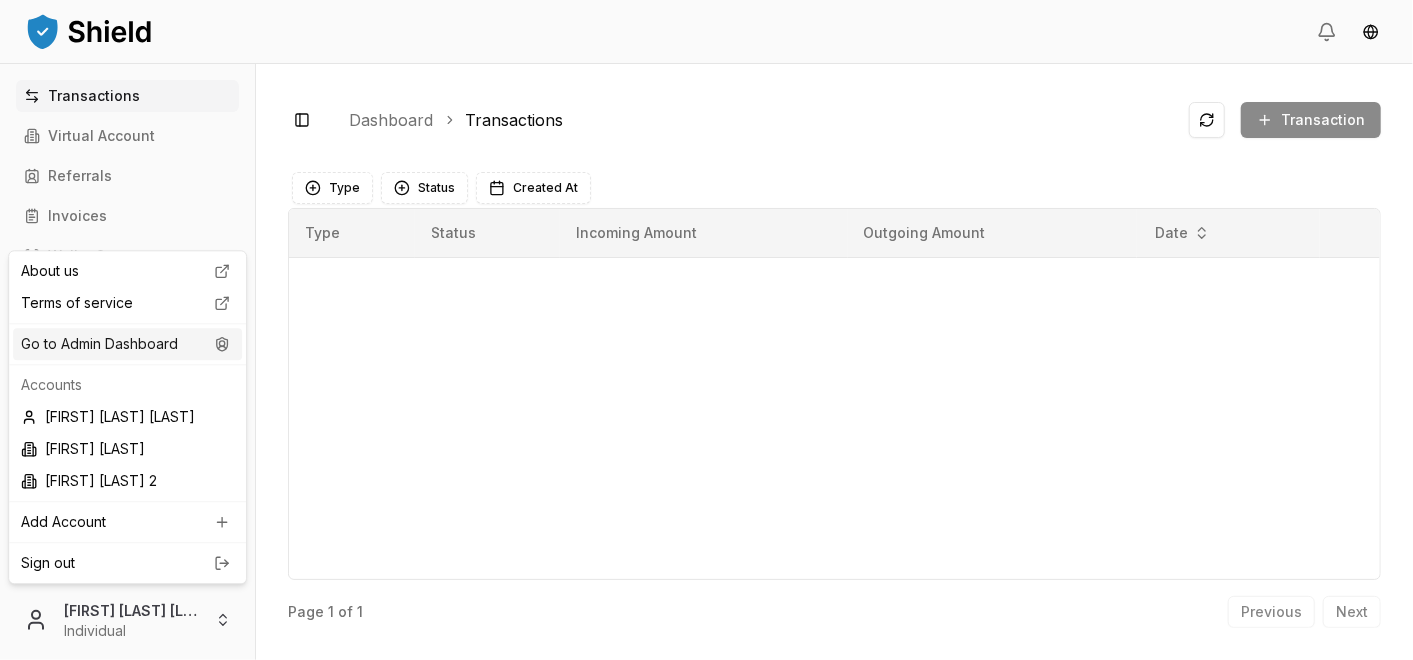 click on "Go to Admin Dashboard" at bounding box center (127, 344) 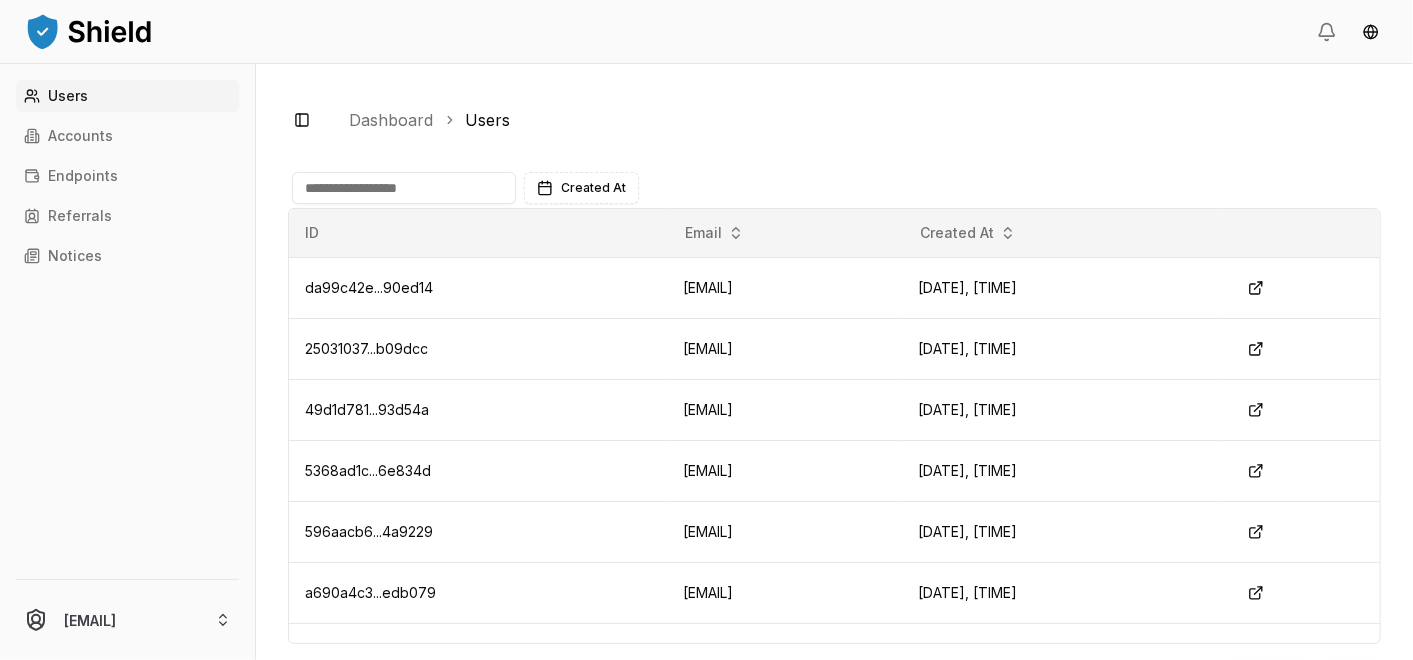 click at bounding box center (404, 188) 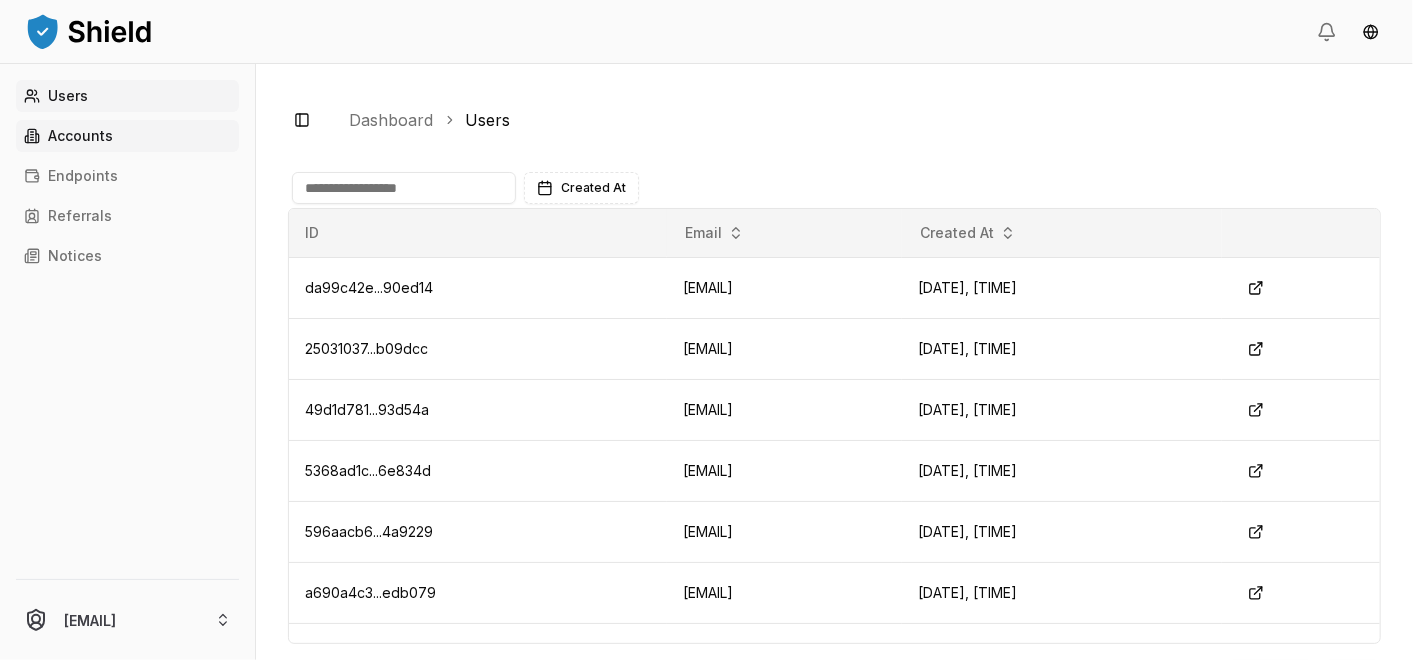 click on "Accounts" at bounding box center (127, 136) 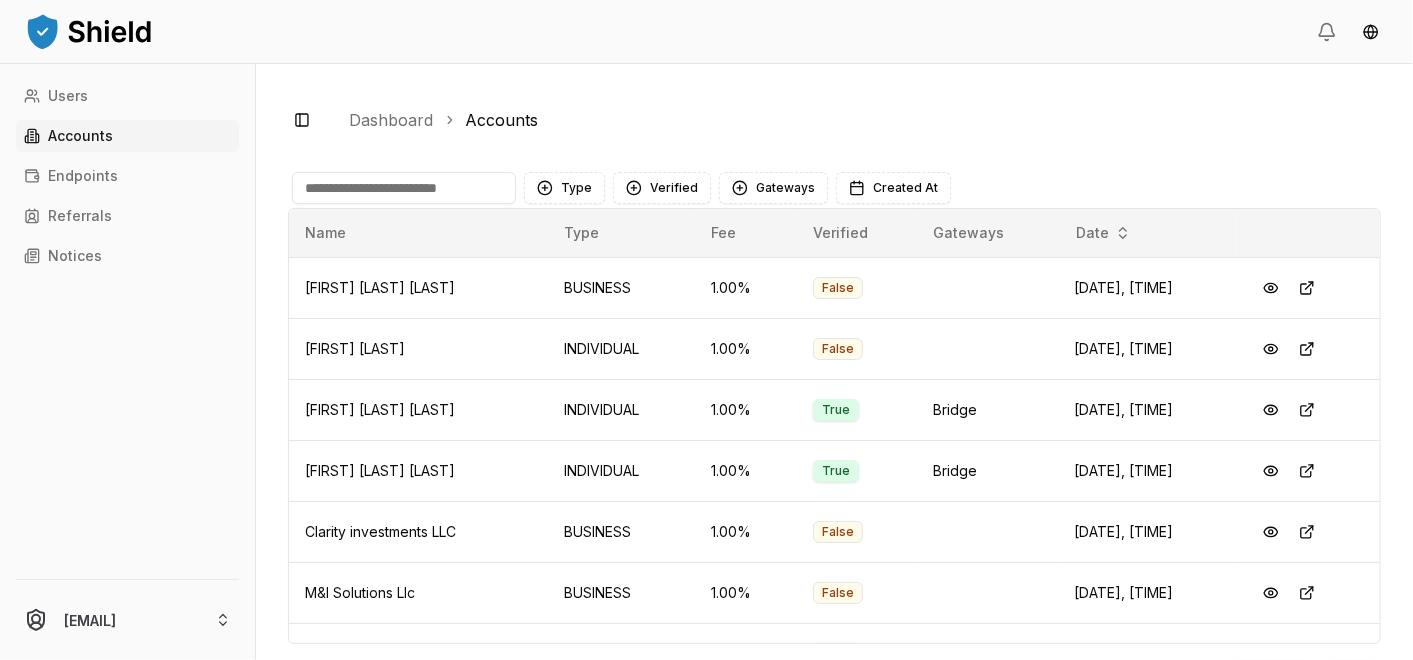click at bounding box center [404, 188] 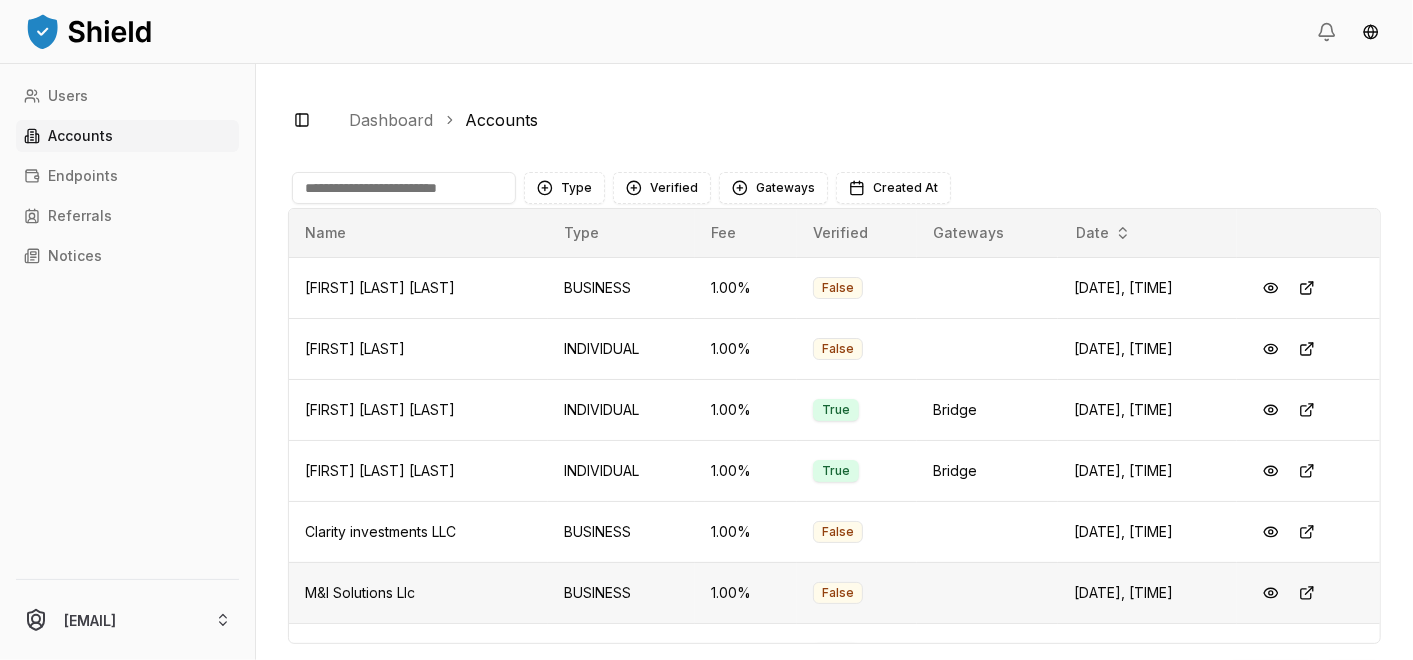 scroll, scrollTop: 98, scrollLeft: 0, axis: vertical 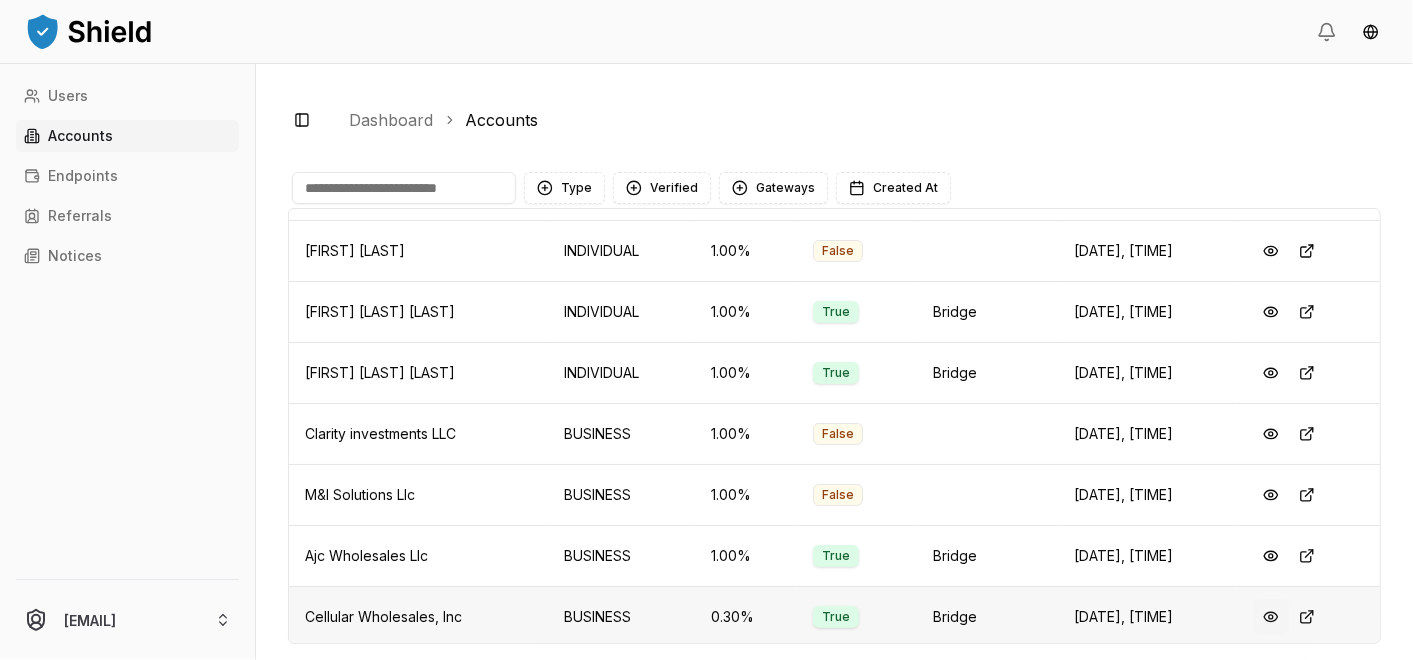 click at bounding box center [1271, 617] 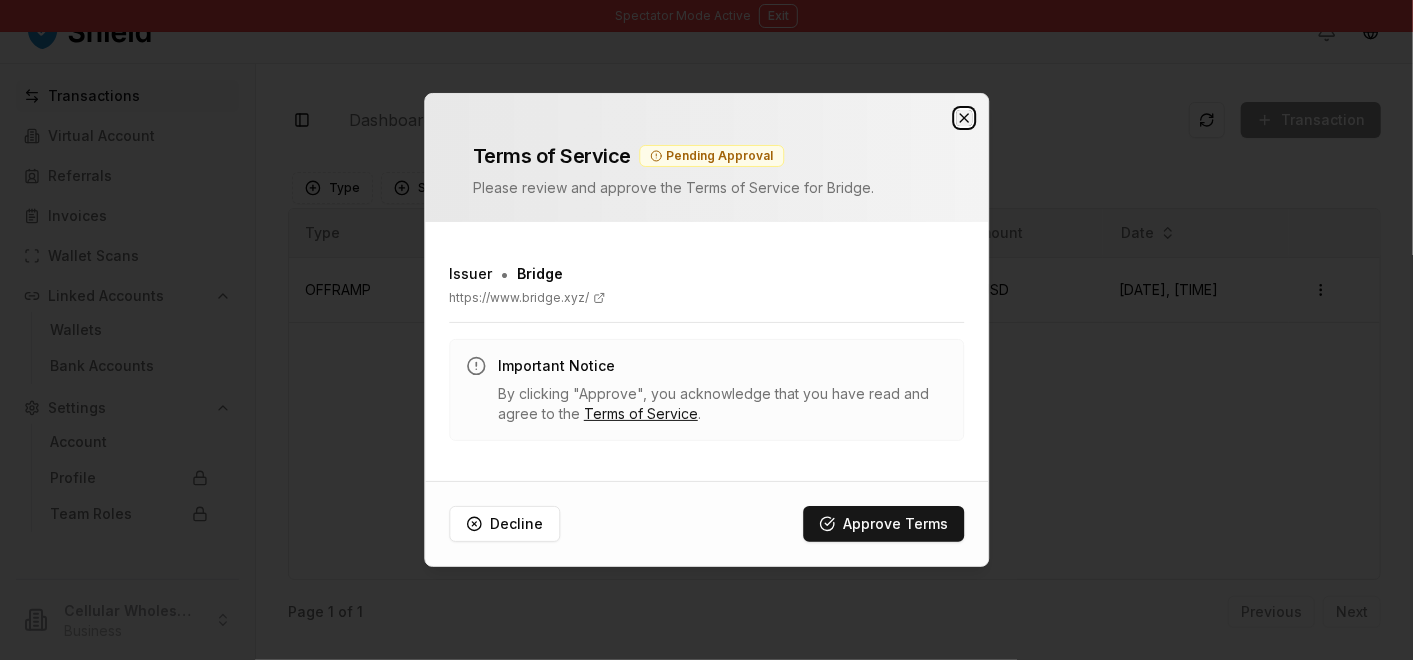 click 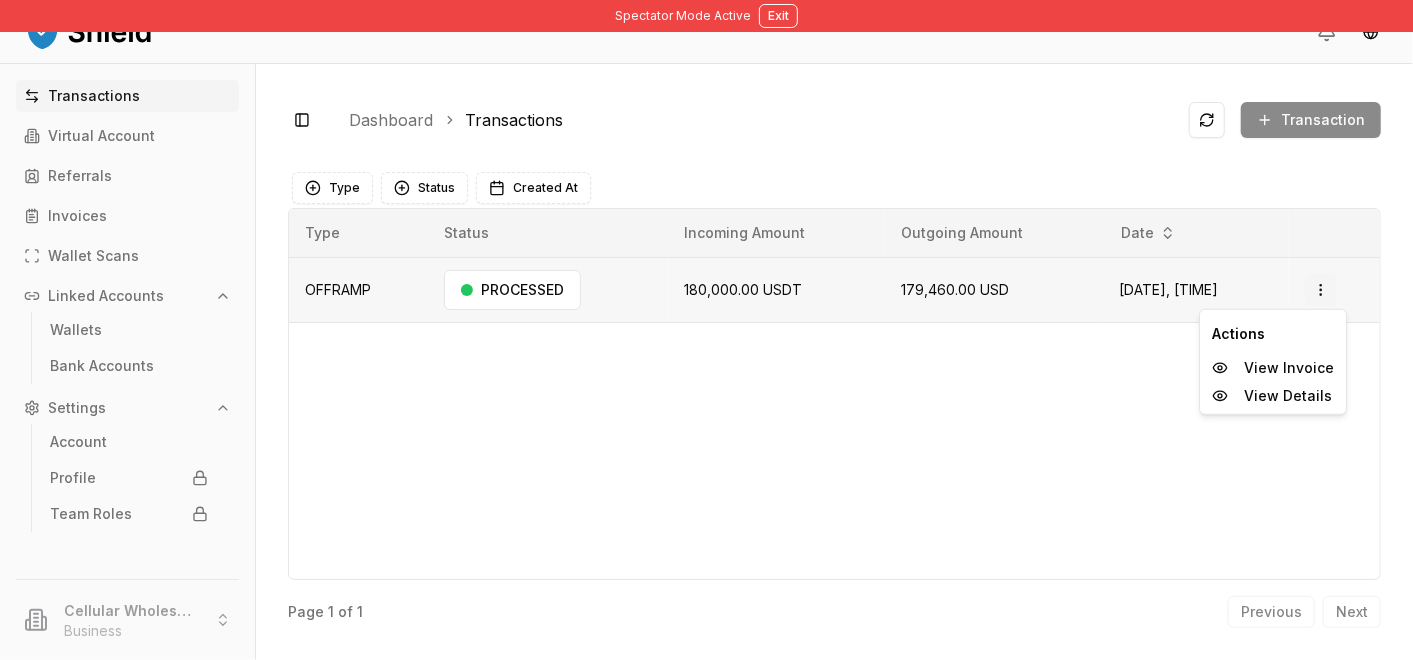 click on "Spectator Mode Active Exit Transactions Virtual Account Referrals Invoices Wallet Scans Linked Accounts Wallets Bank Accounts Settings Account Profile Team Roles Cellular Wholesales, Inc Business Toggle Sidebar Dashboard Transactions   Transaction OFFRAMP   180,000.00 USDT   179,460.00 USD Jul 14, 2025, 1:27 PM PROCESSED Open menu Page 1 of 1 Previous Next Type Status Created At Type Status Incoming Amount Outgoing Amount Date   OFFRAMP   PROCESSED   180,000.00   USDT   179,460.00   USD   Jul 14, 2025, 1:27 PM   Open menu Page 1 of 1   Previous Next Actions View Invoice View Details" at bounding box center (706, 330) 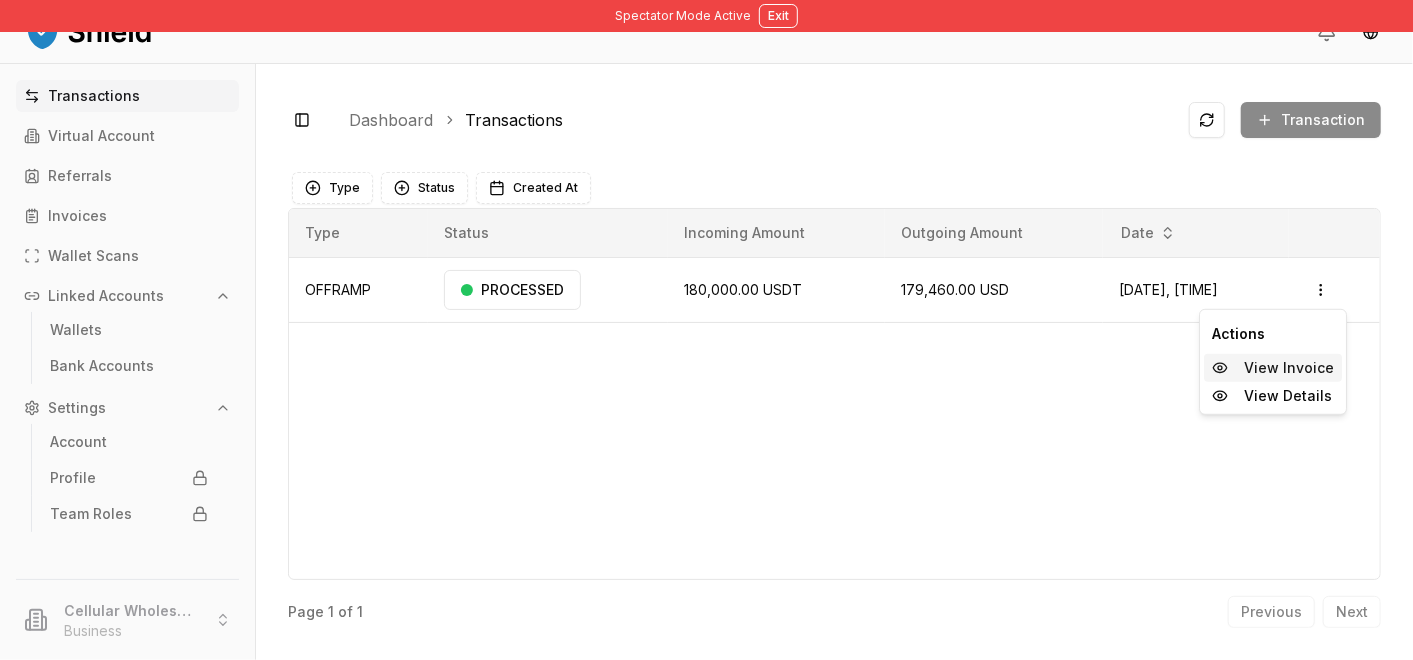 click on "View Invoice" at bounding box center [1289, 368] 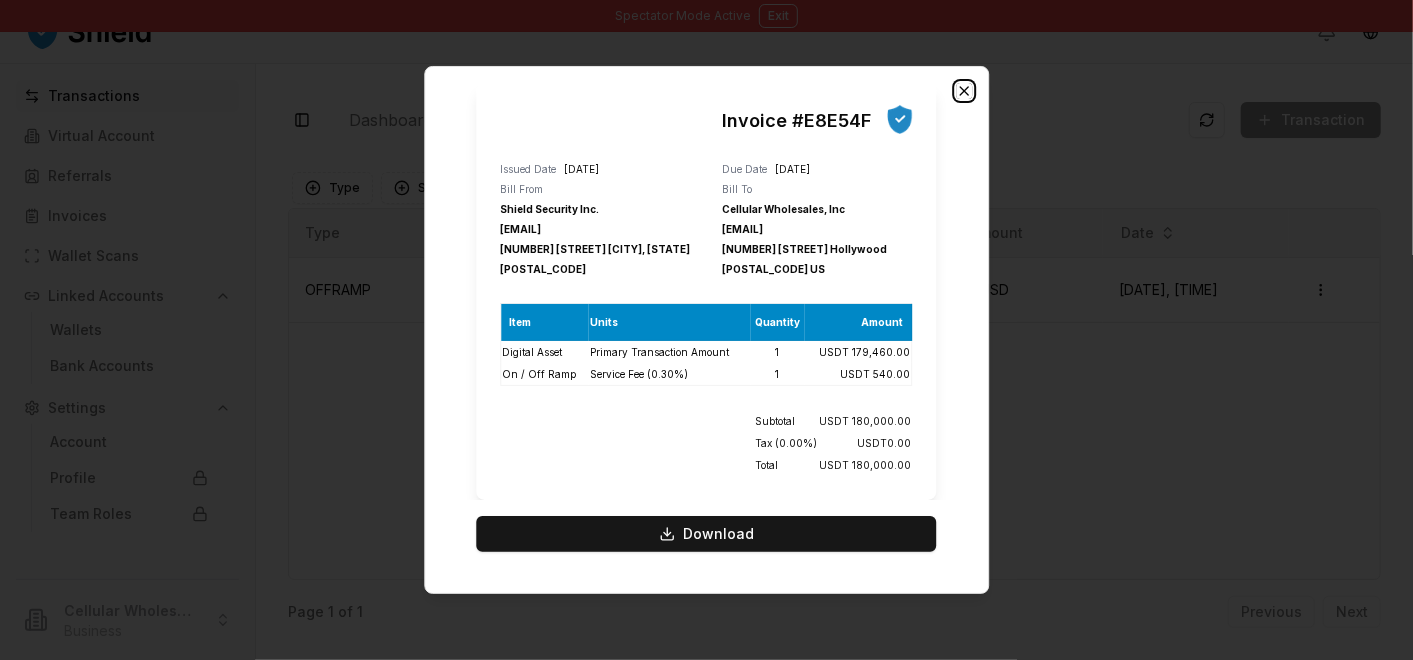 click 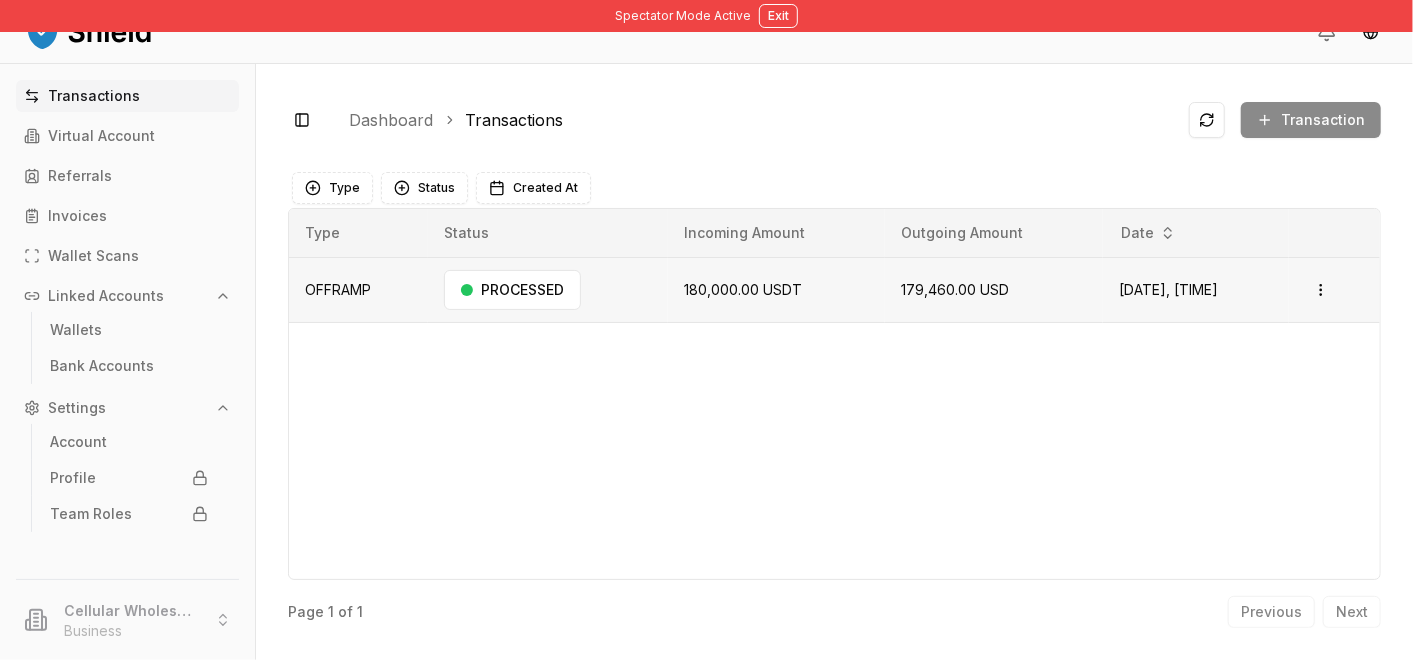 click on "Open menu" at bounding box center [1334, 289] 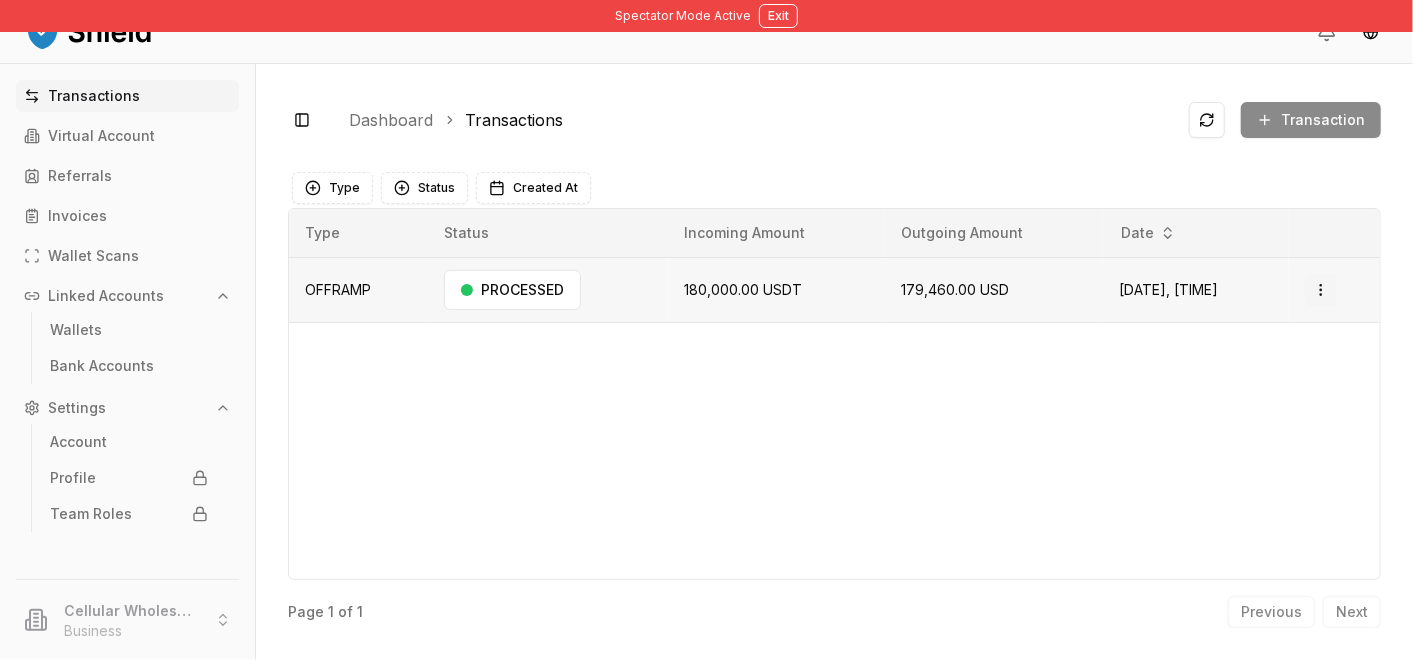click on "Spectator Mode Active Exit Transactions Virtual Account Referrals Invoices Wallet Scans Linked Accounts Wallets Bank Accounts Settings Account Profile Team Roles Cellular Wholesales, Inc Business Toggle Sidebar Dashboard Transactions   Transaction OFFRAMP   180,000.00 USDT   179,460.00 USD Jul 14, 2025, 1:27 PM PROCESSED Open menu Page 1 of 1 Previous Next Type Status Created At Type Status Incoming Amount Outgoing Amount Date   OFFRAMP   PROCESSED   180,000.00   USDT   179,460.00   USD   Jul 14, 2025, 1:27 PM   Open menu Page 1 of 1   Previous Next" at bounding box center (706, 330) 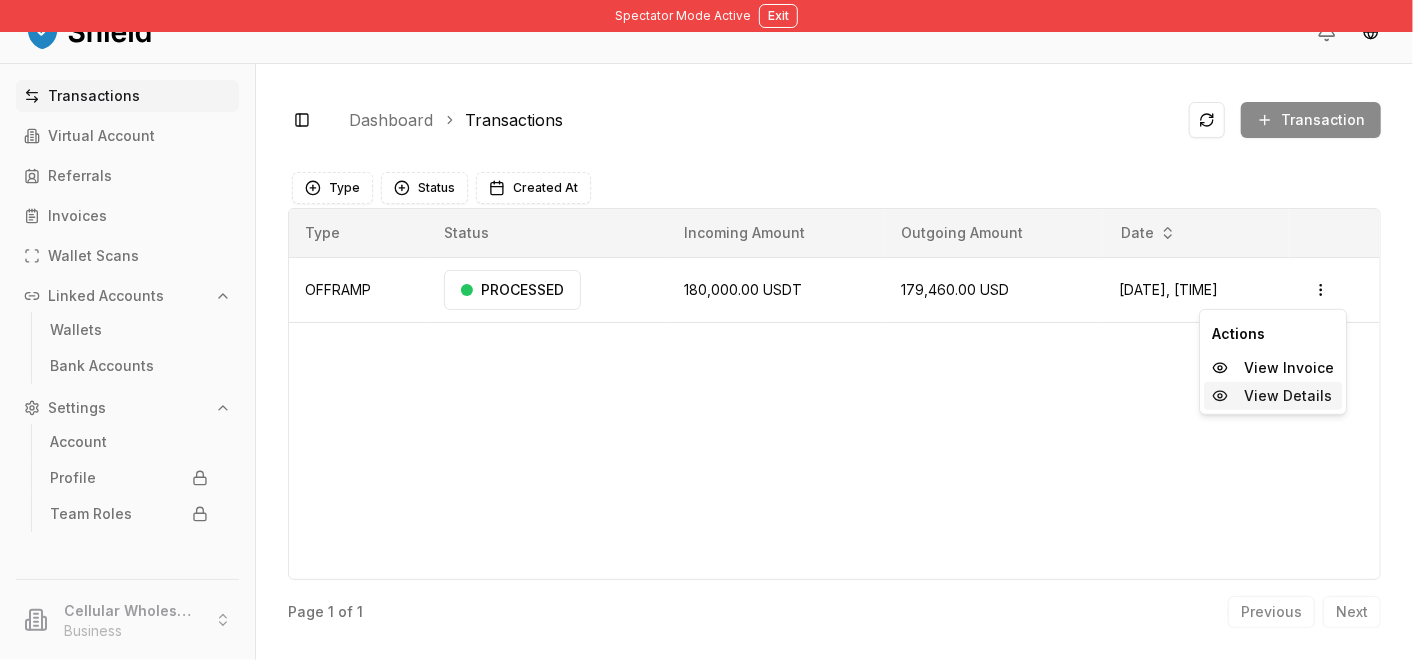 click on "View Details" at bounding box center [1288, 396] 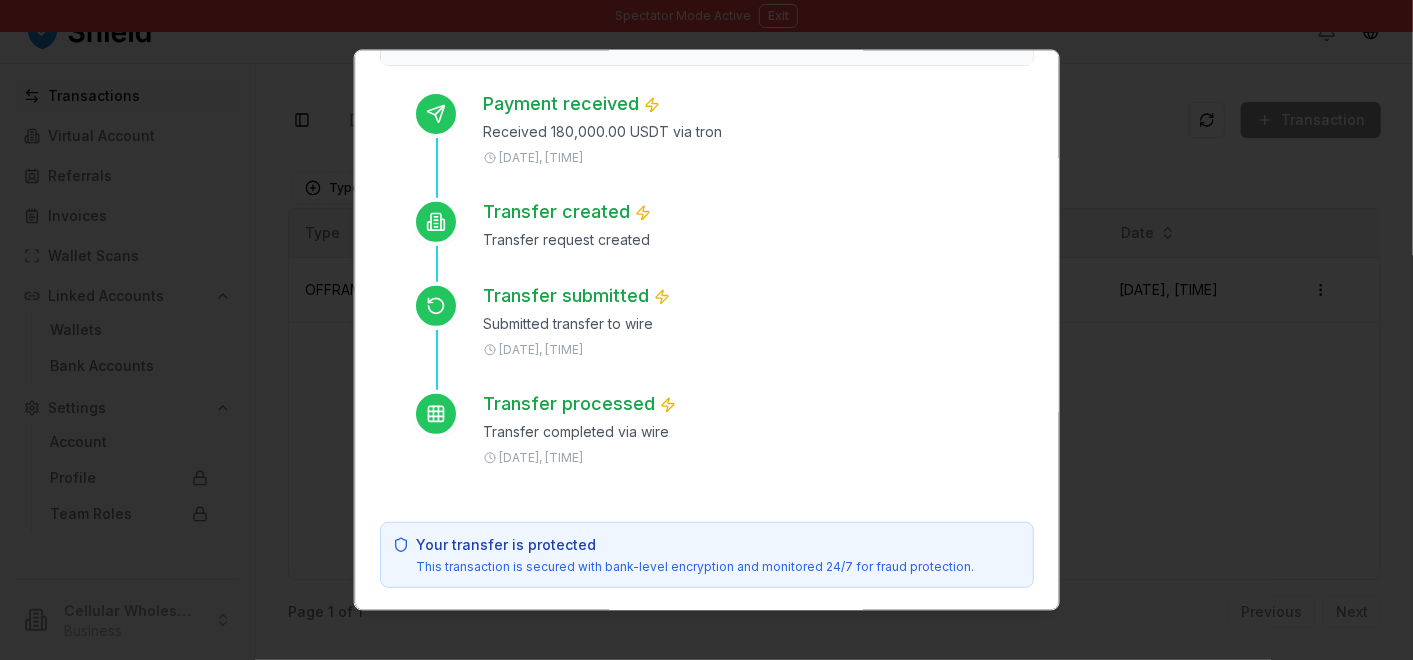 scroll, scrollTop: 0, scrollLeft: 0, axis: both 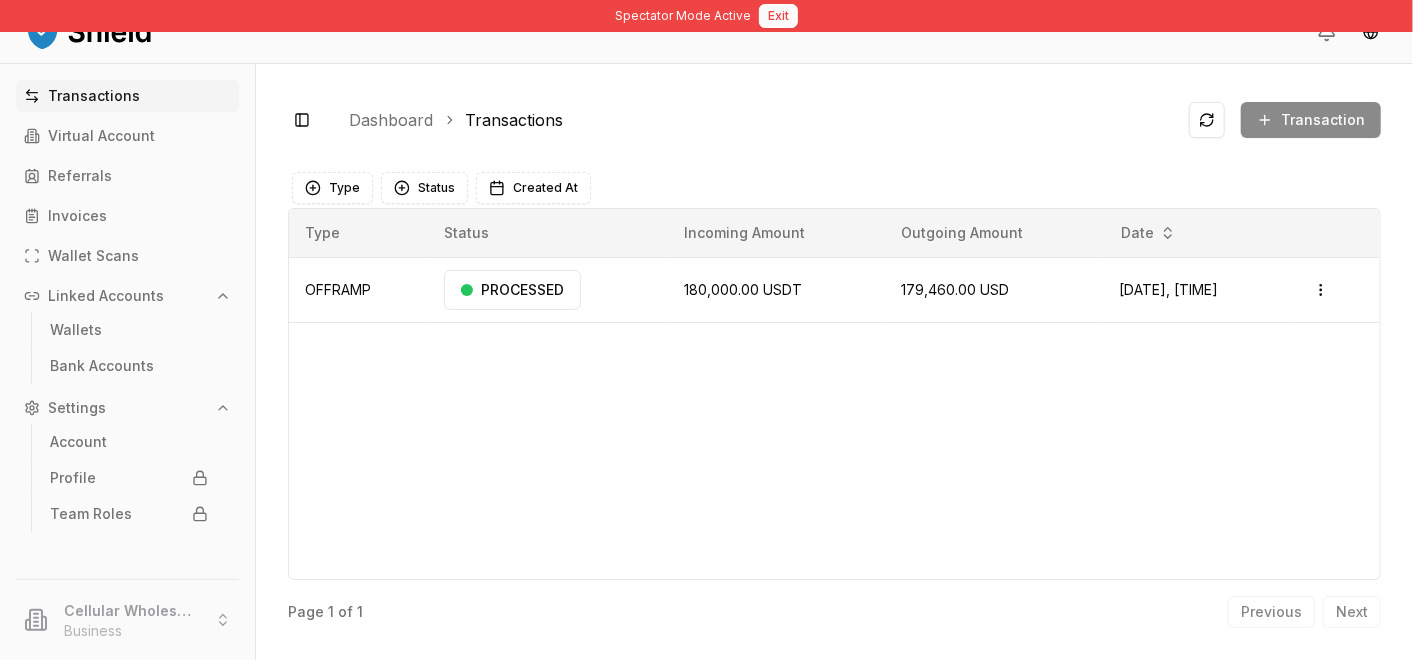 click on "Exit" at bounding box center [778, 16] 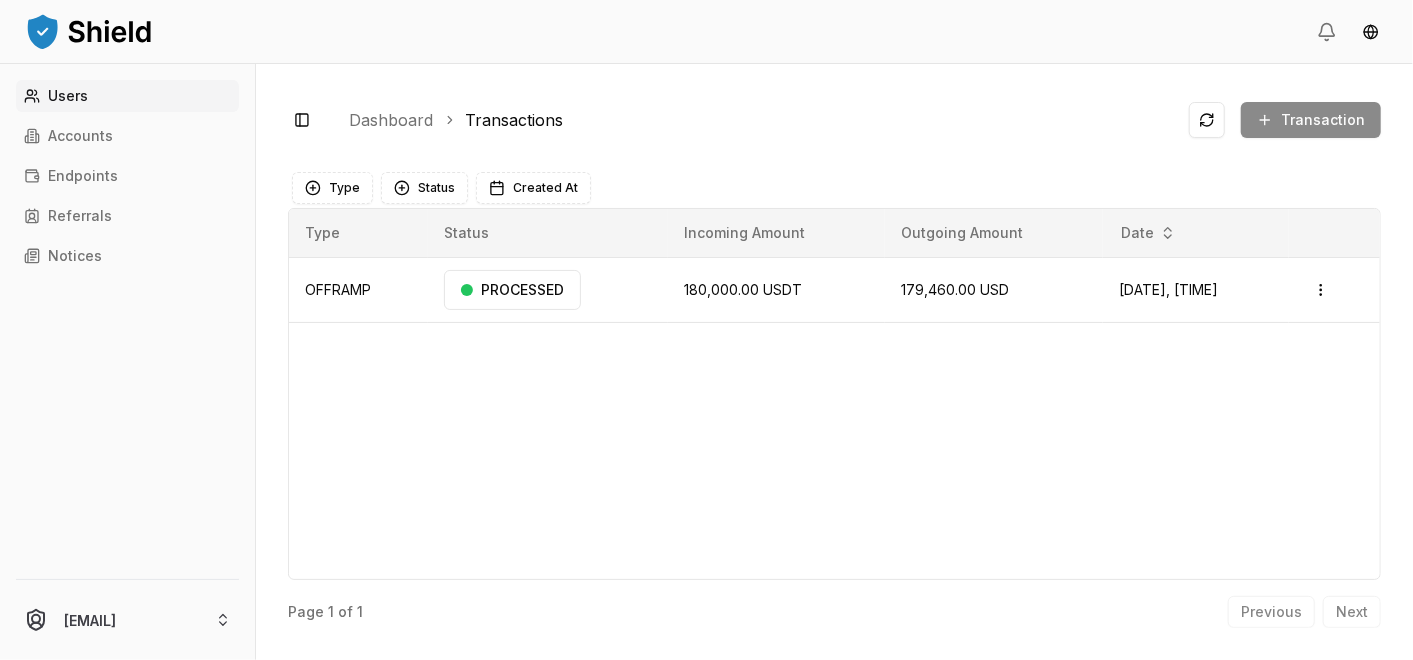 click on "Users" at bounding box center [127, 96] 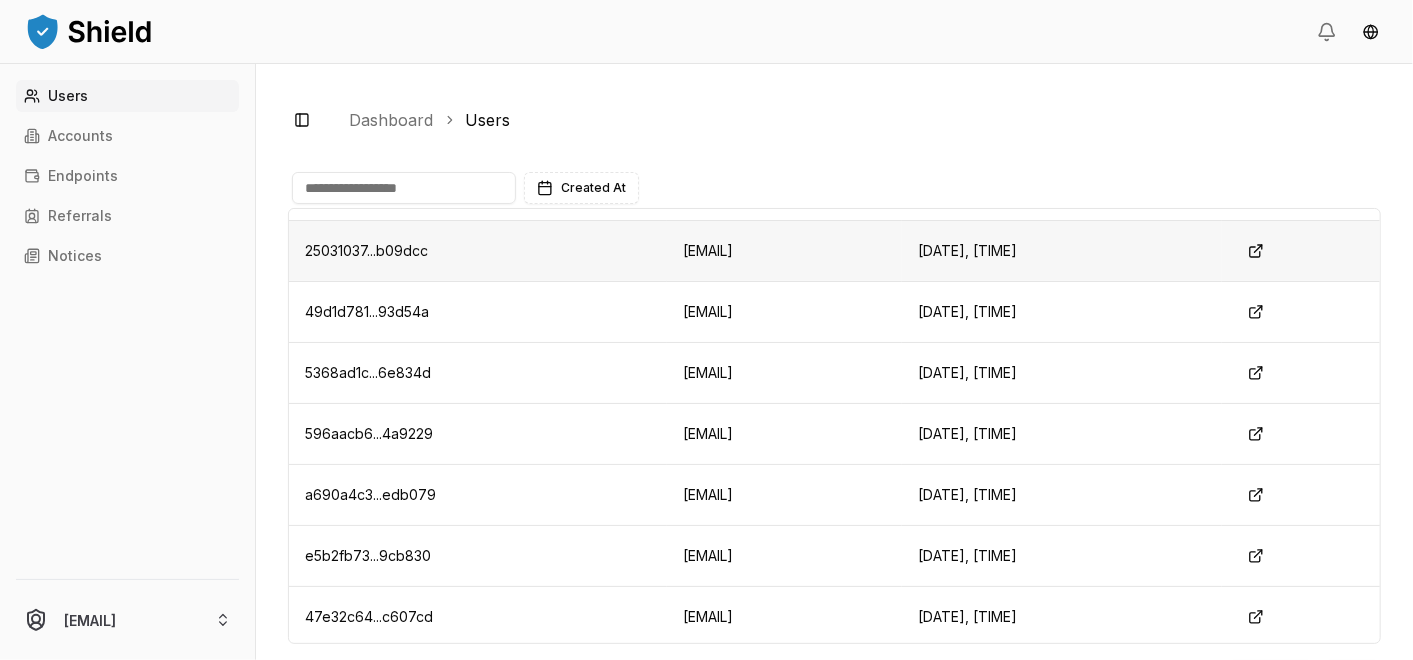 scroll, scrollTop: 0, scrollLeft: 0, axis: both 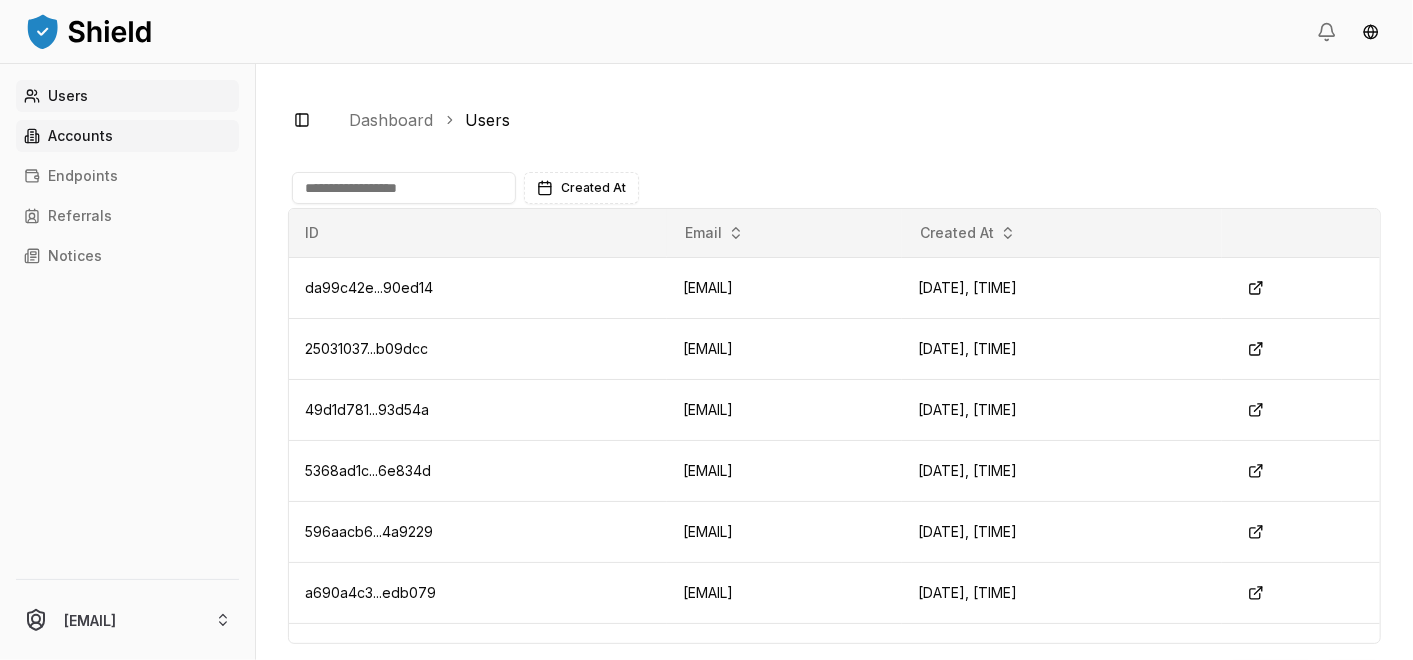 click on "Accounts" at bounding box center (80, 136) 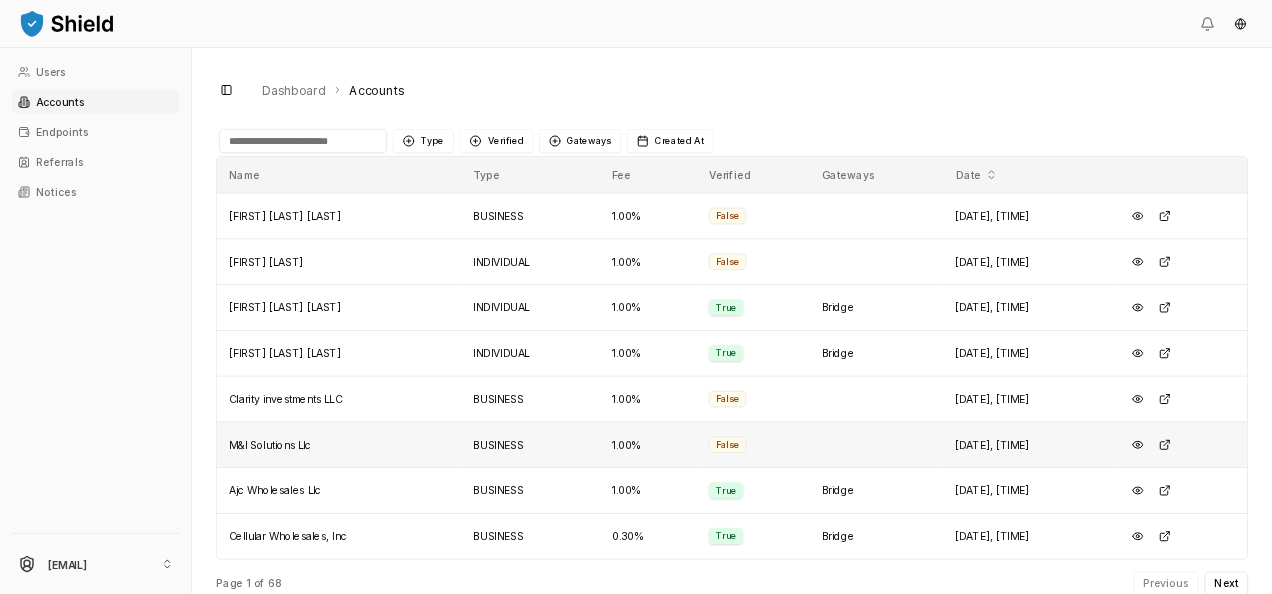 scroll, scrollTop: 0, scrollLeft: 0, axis: both 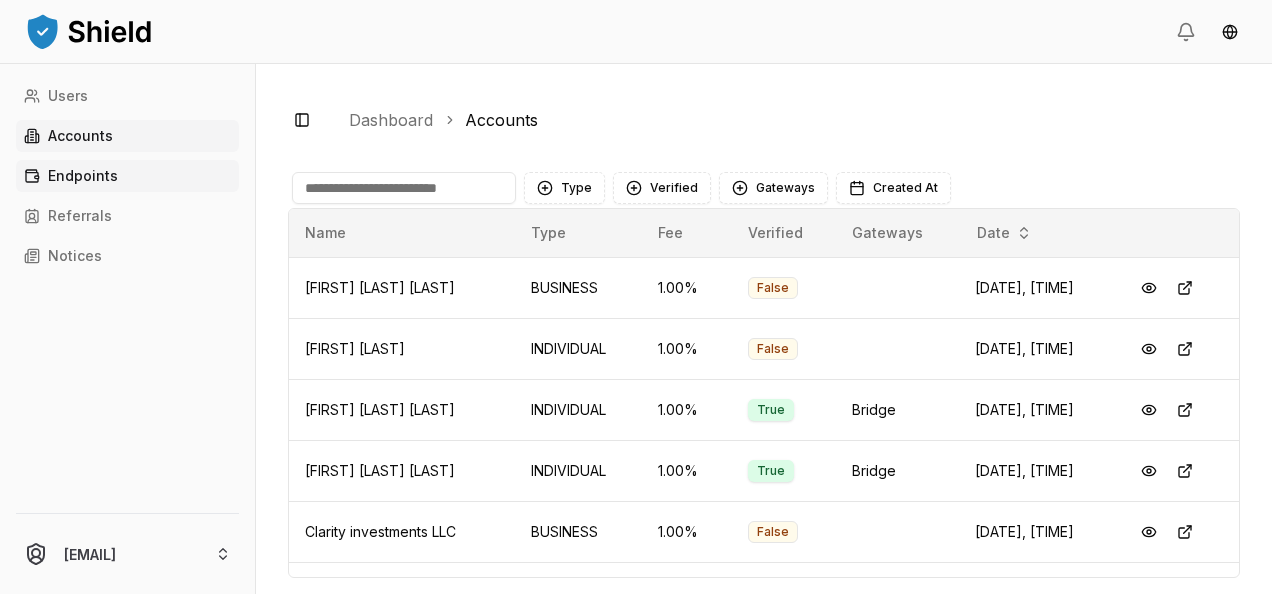 click on "Endpoints" at bounding box center [127, 176] 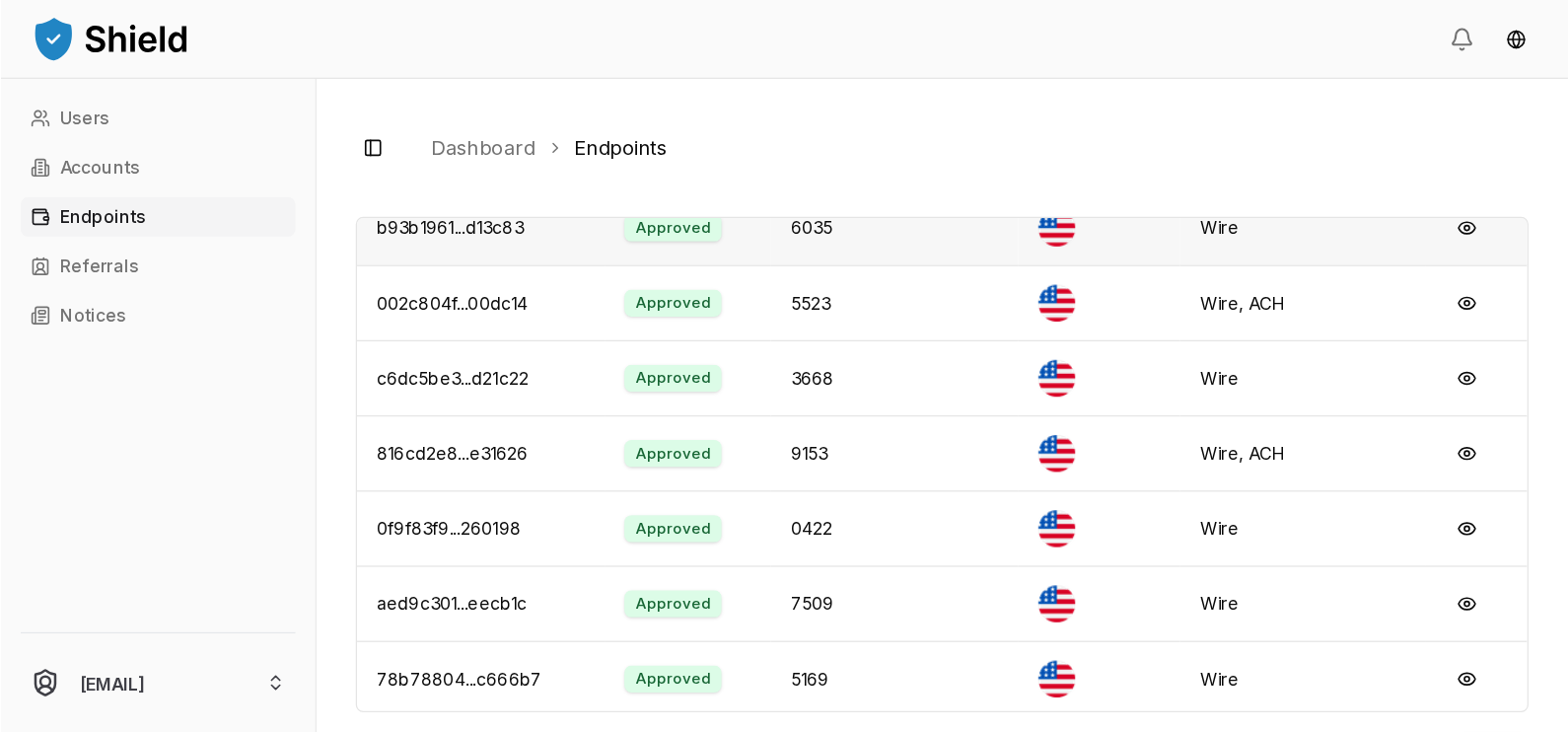 scroll, scrollTop: 0, scrollLeft: 0, axis: both 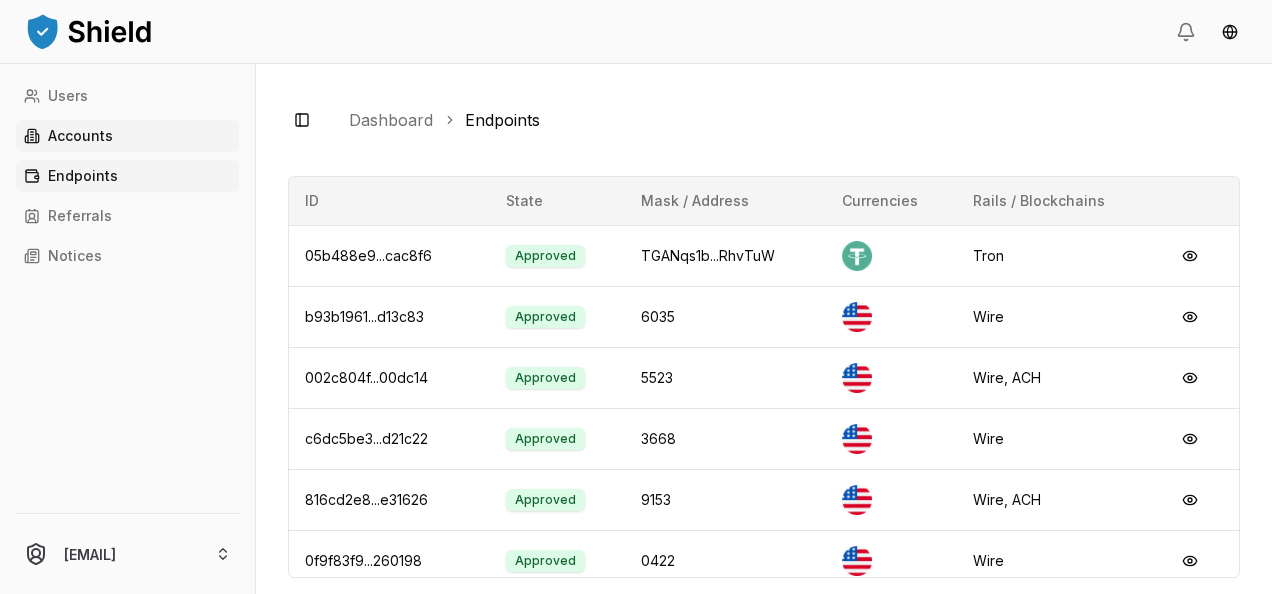 click on "Accounts" at bounding box center [127, 136] 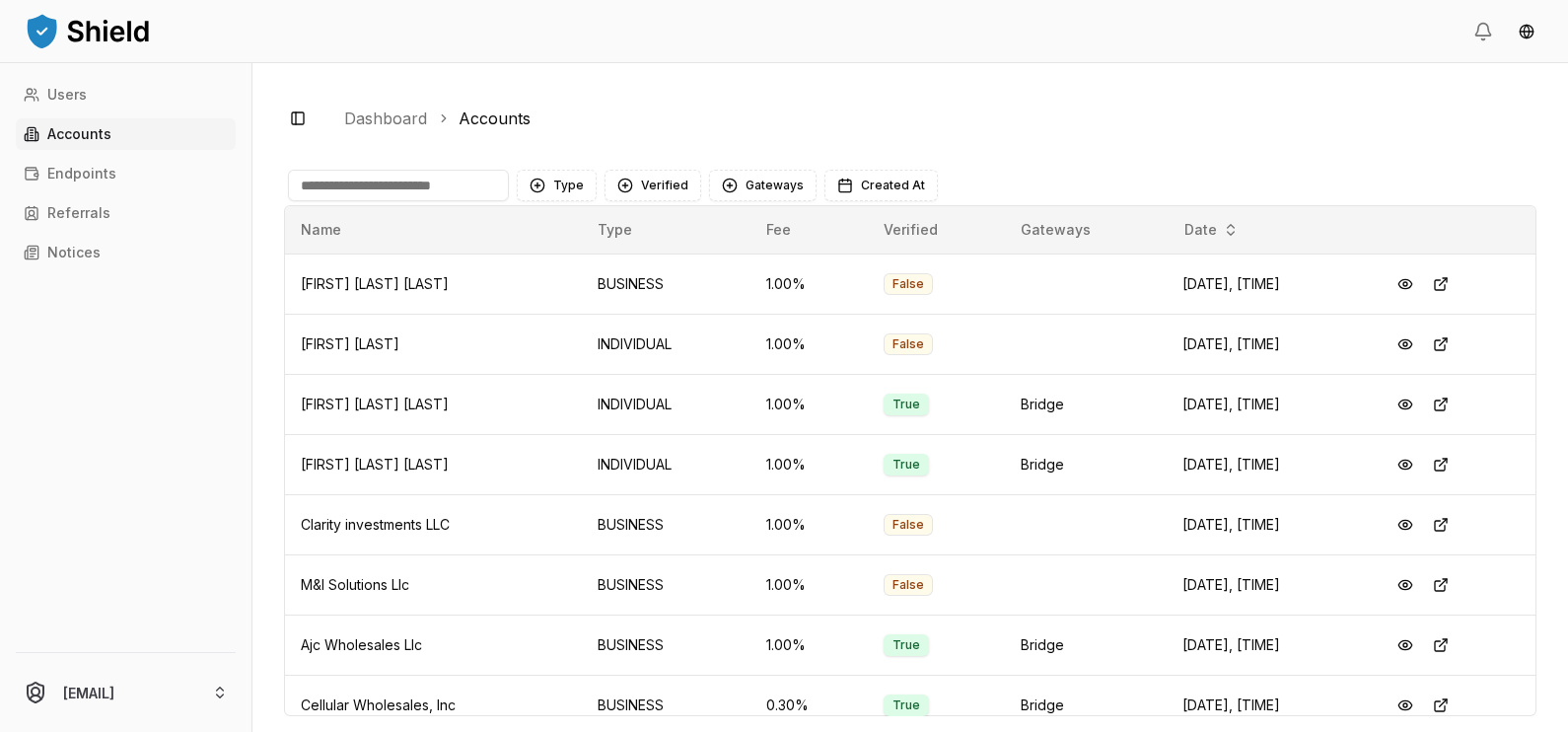 scroll, scrollTop: 16, scrollLeft: 0, axis: vertical 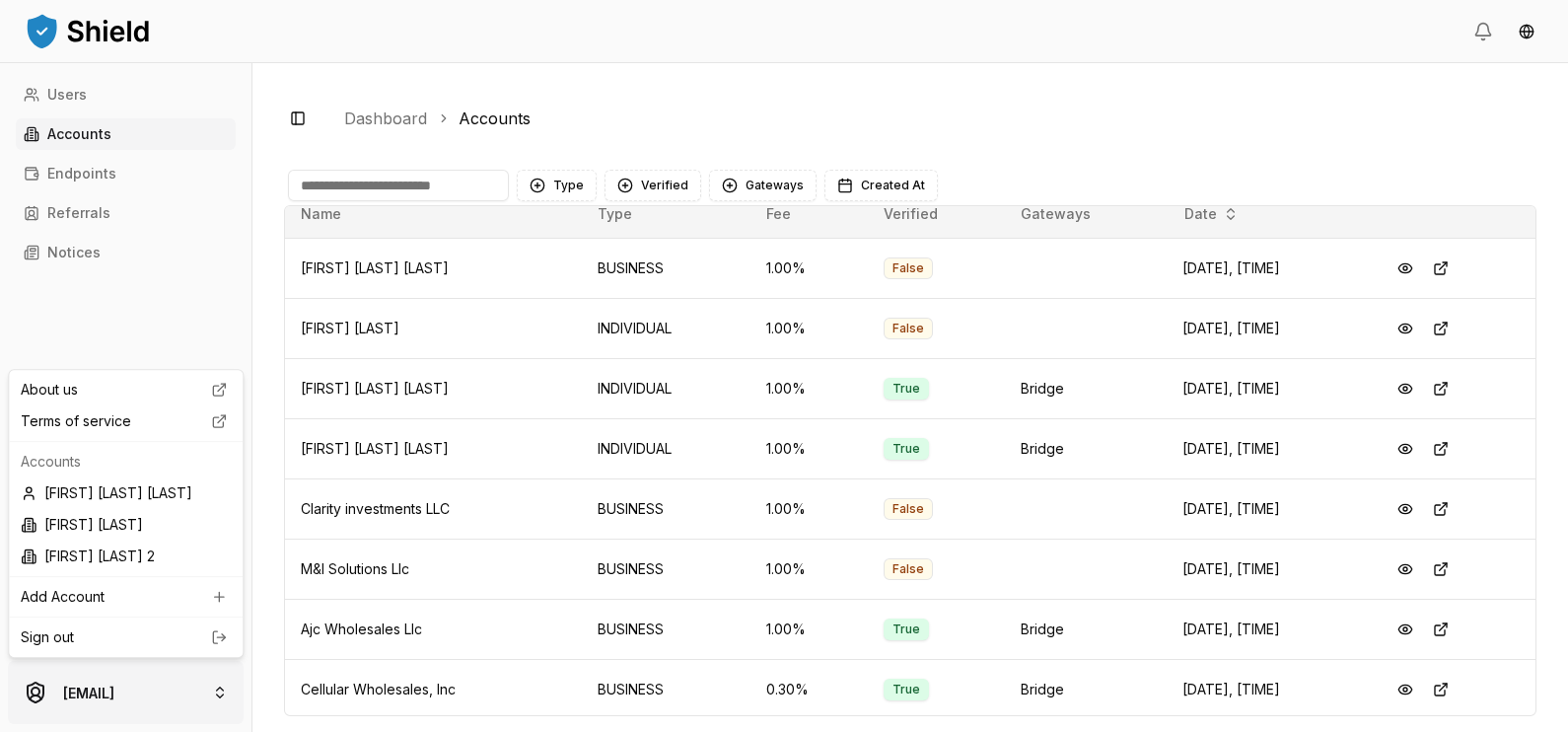 click on "Users Accounts Endpoints Referrals Notices ferminmorello@gmail.com Toggle Sidebar Dashboard Accounts Type Verified Gateways Created At Name Type Fee Verified Gateways Date   Josue tovar carrion    BUSINESS   1.00 %   False     Jul 14, 2025, 3:40 PM     Anthony JOHNSON    INDIVIDUAL   1.00 %   False     Jul 13, 2025, 11:13 PM     Guido Abellón Parodi   INDIVIDUAL   1.00 %   True   Bridge   Jul 11, 2025, 8:05 PM     Daniel Julián Conrado Muñoz   INDIVIDUAL   1.00 %   True   Bridge   Jul 11, 2025, 5:28 PM     Clarity investments LLC   BUSINESS   1.00 %   False     Jul 11, 2025, 10:57 AM     M&I Solutions Llc   BUSINESS   1.00 %   False     Jul 10, 2025, 9:14 PM     Ajc Wholesales Llc    BUSINESS   1.00 %   True   Bridge   Jul 10, 2025, 8:20 PM     Cellular Wholesales, Inc   BUSINESS   0.30 %   True   Bridge   Jul 10, 2025, 5:13 PM   Page 1 of 68   Previous Next About us Terms of service Accounts Carlos Fermín Morello Fermin Business Test Fermin Business Test 2 Add Account Sign out" at bounding box center [784, 366] 